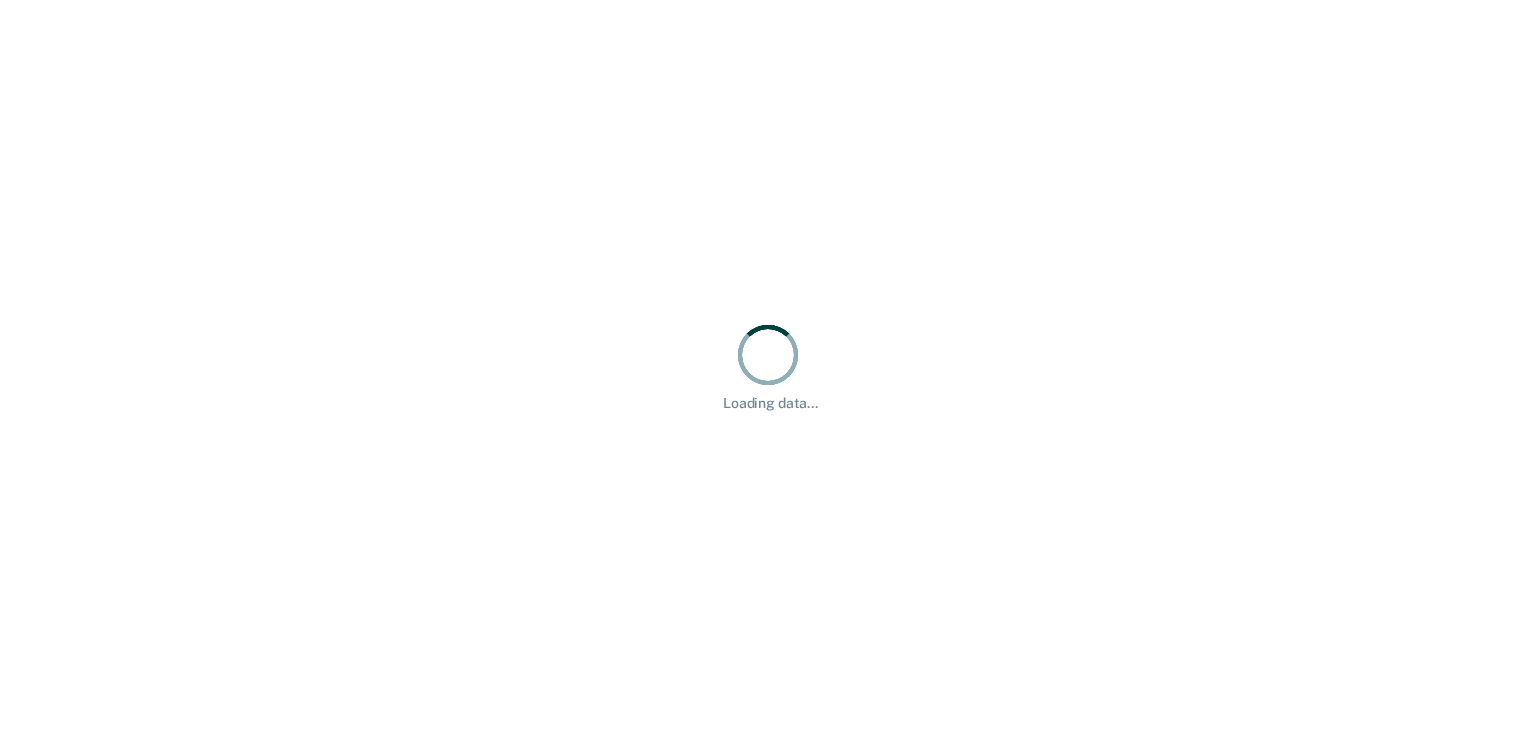 scroll, scrollTop: 0, scrollLeft: 0, axis: both 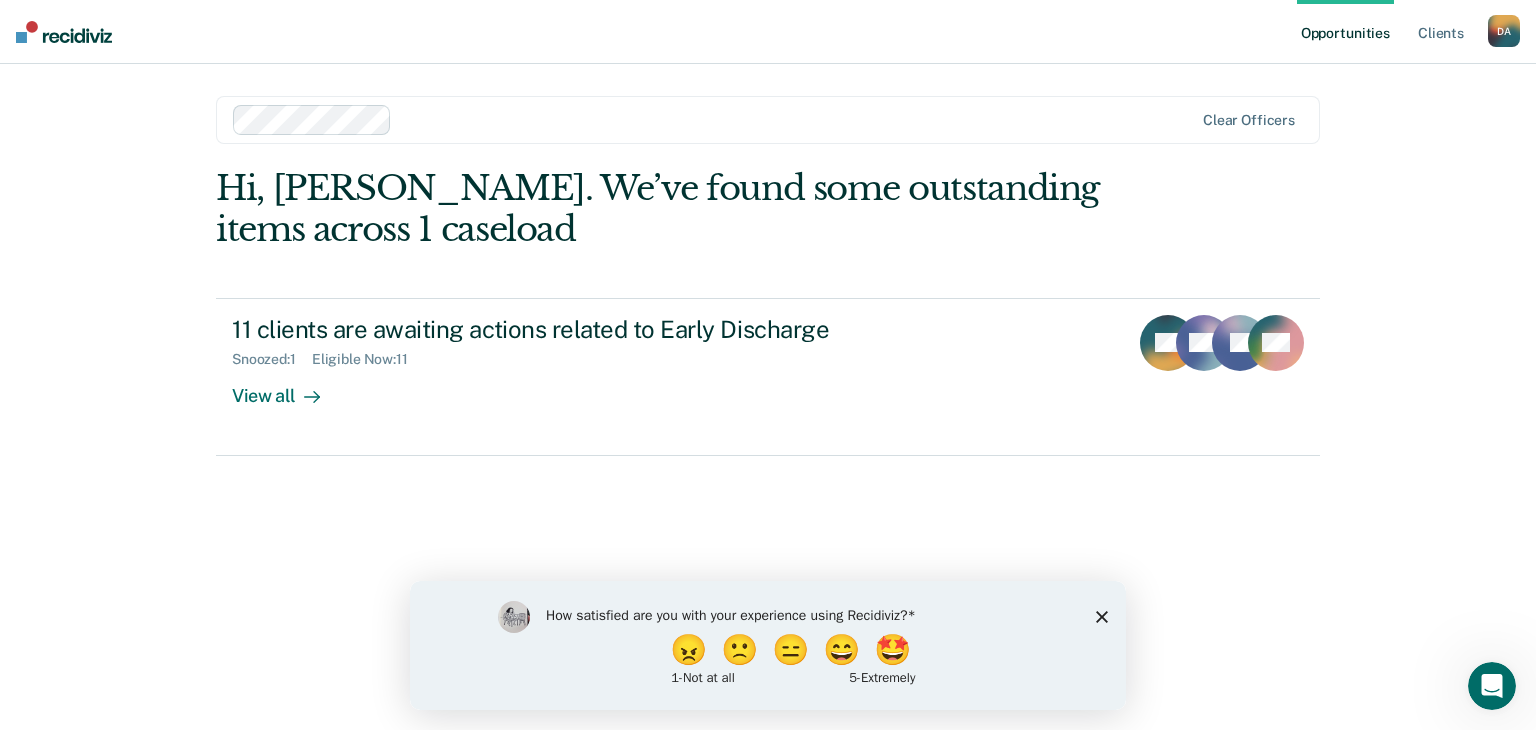 click on "How satisfied are you with your experience using Recidiviz? 😠 🙁 😑 😄 🤩 1  -  Not at all 5  -  Extremely" at bounding box center (768, 644) 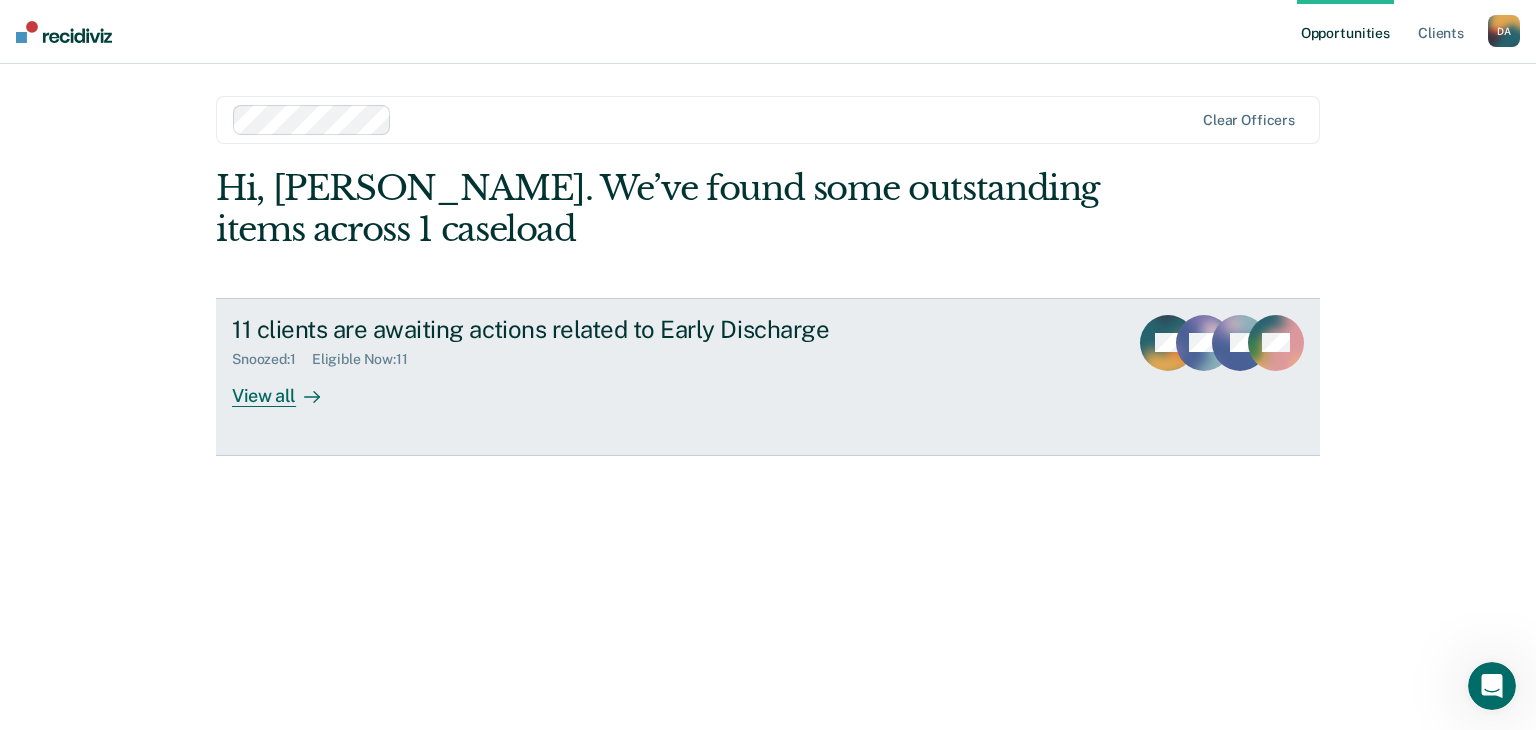 click on "View all" at bounding box center (288, 387) 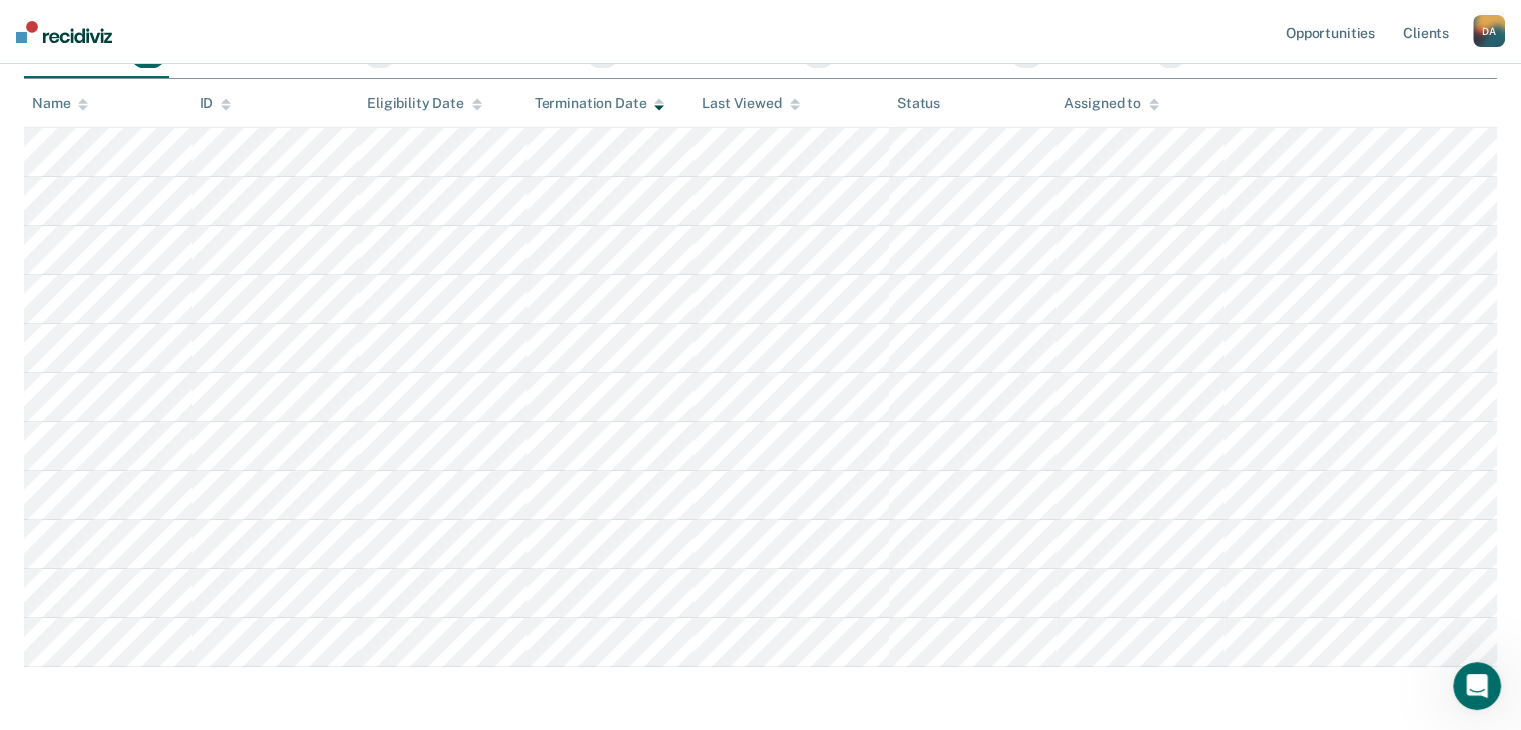 scroll, scrollTop: 228, scrollLeft: 0, axis: vertical 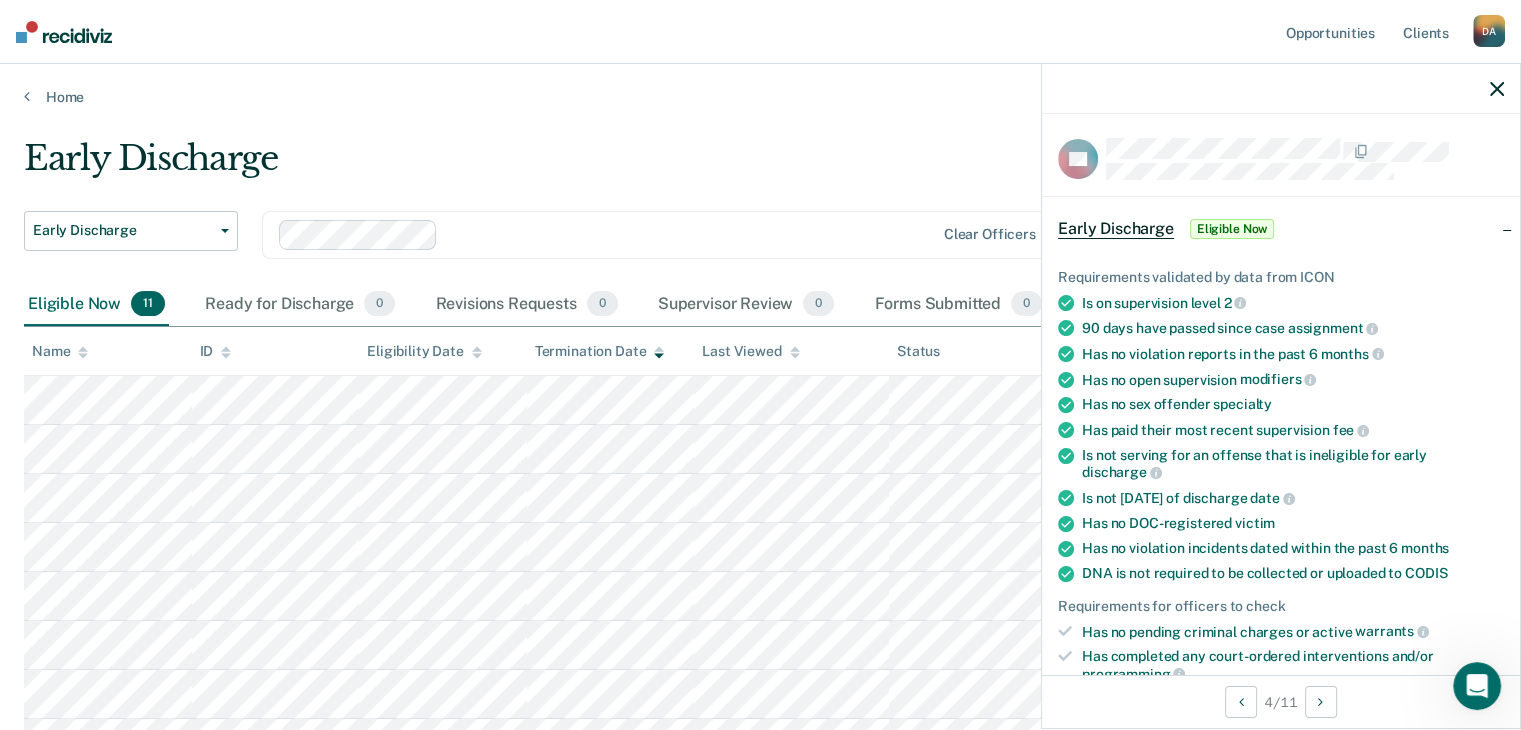 click on "Early Discharge" at bounding box center [1116, 229] 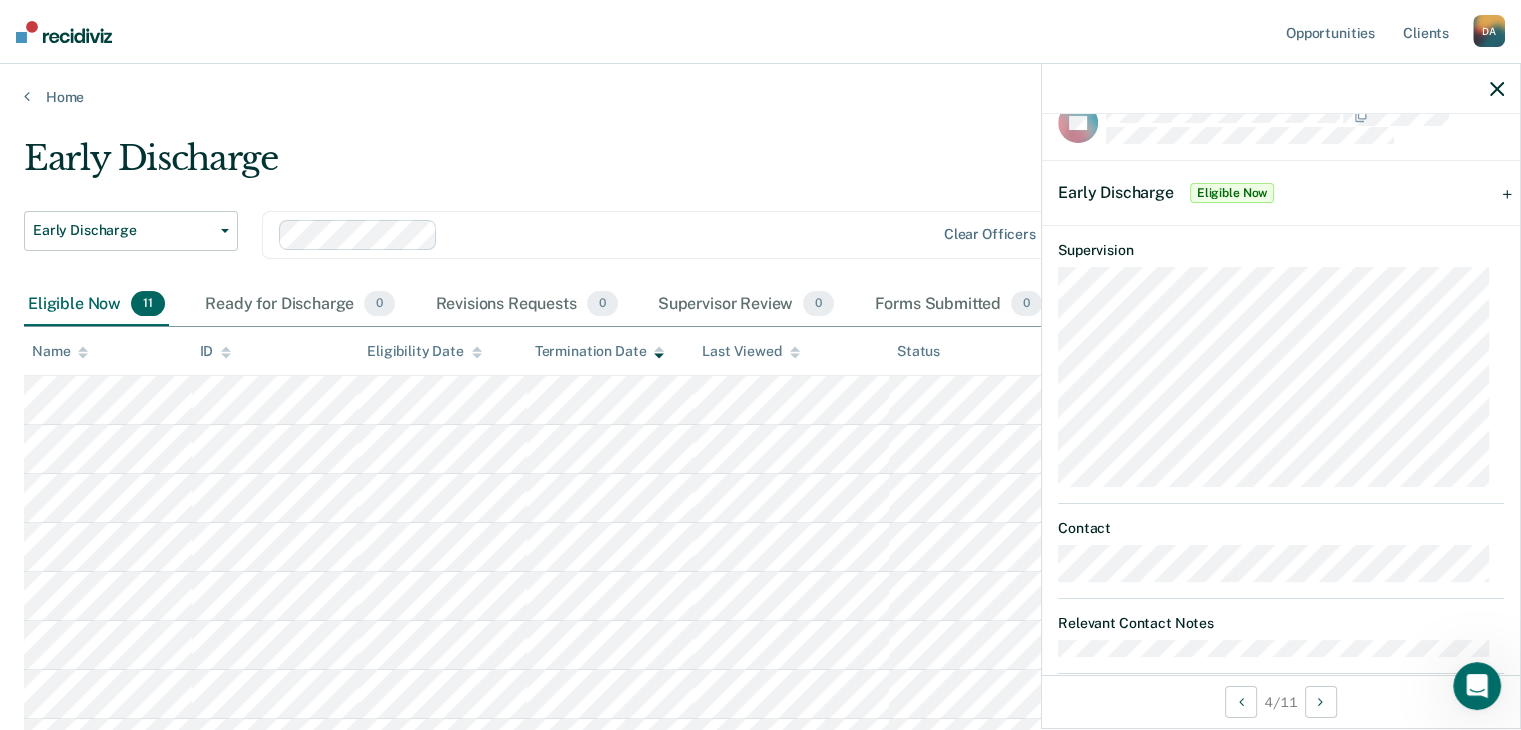 scroll, scrollTop: 71, scrollLeft: 0, axis: vertical 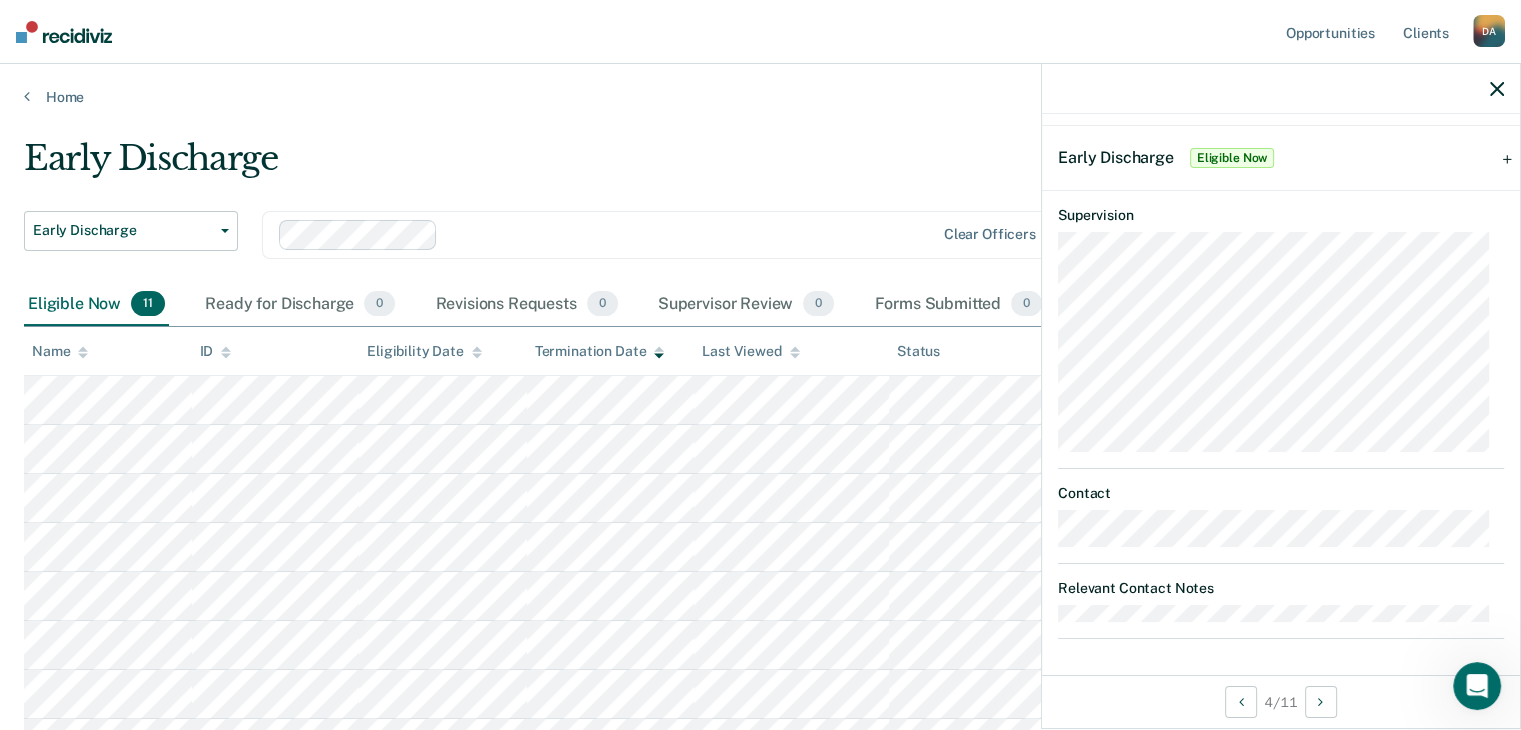 click on "Early Discharge Eligible Now" at bounding box center (1281, 158) 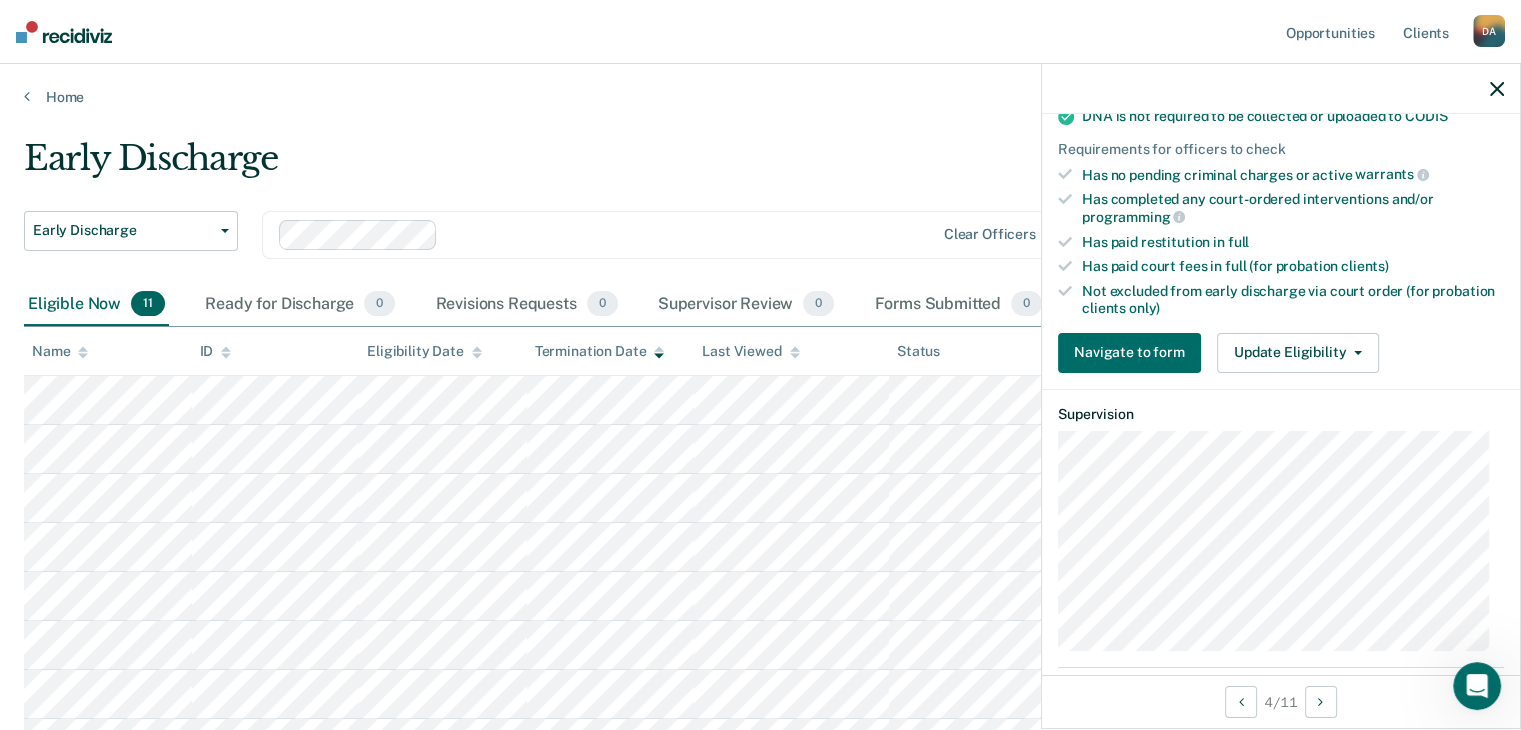 scroll, scrollTop: 571, scrollLeft: 0, axis: vertical 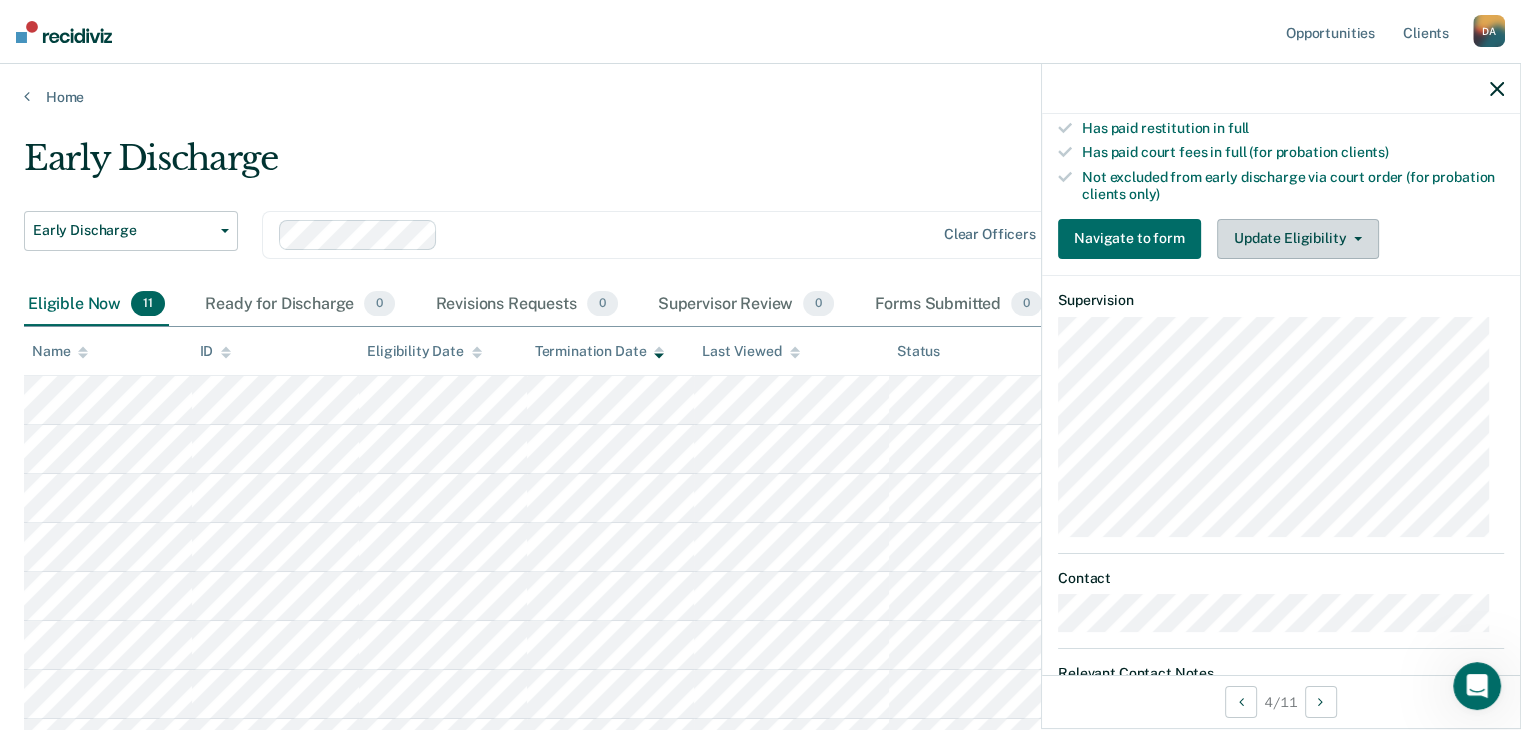 click on "Update Eligibility" at bounding box center [1298, 239] 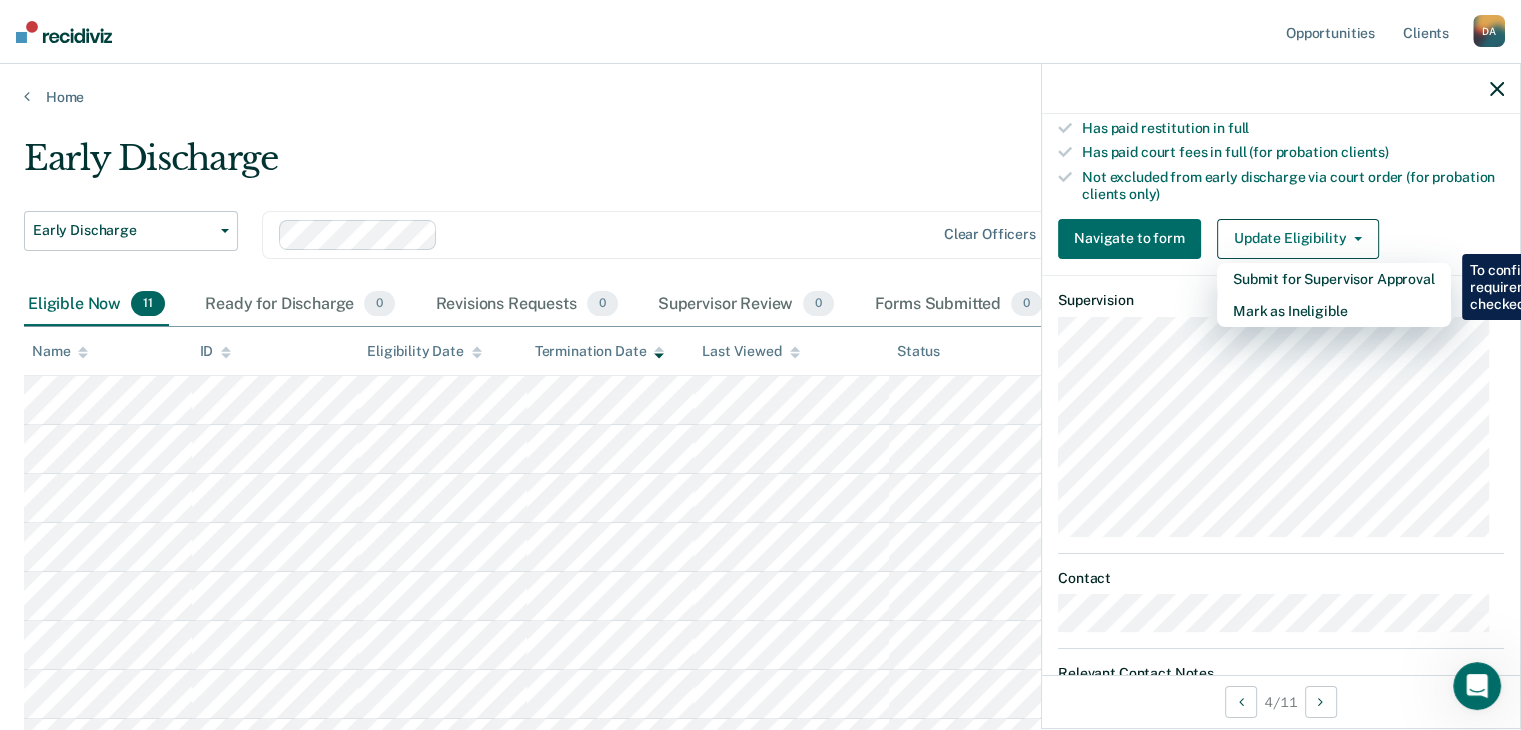 click on "Not excluded from early discharge via court order (for probation clients   only)" at bounding box center [1293, 186] 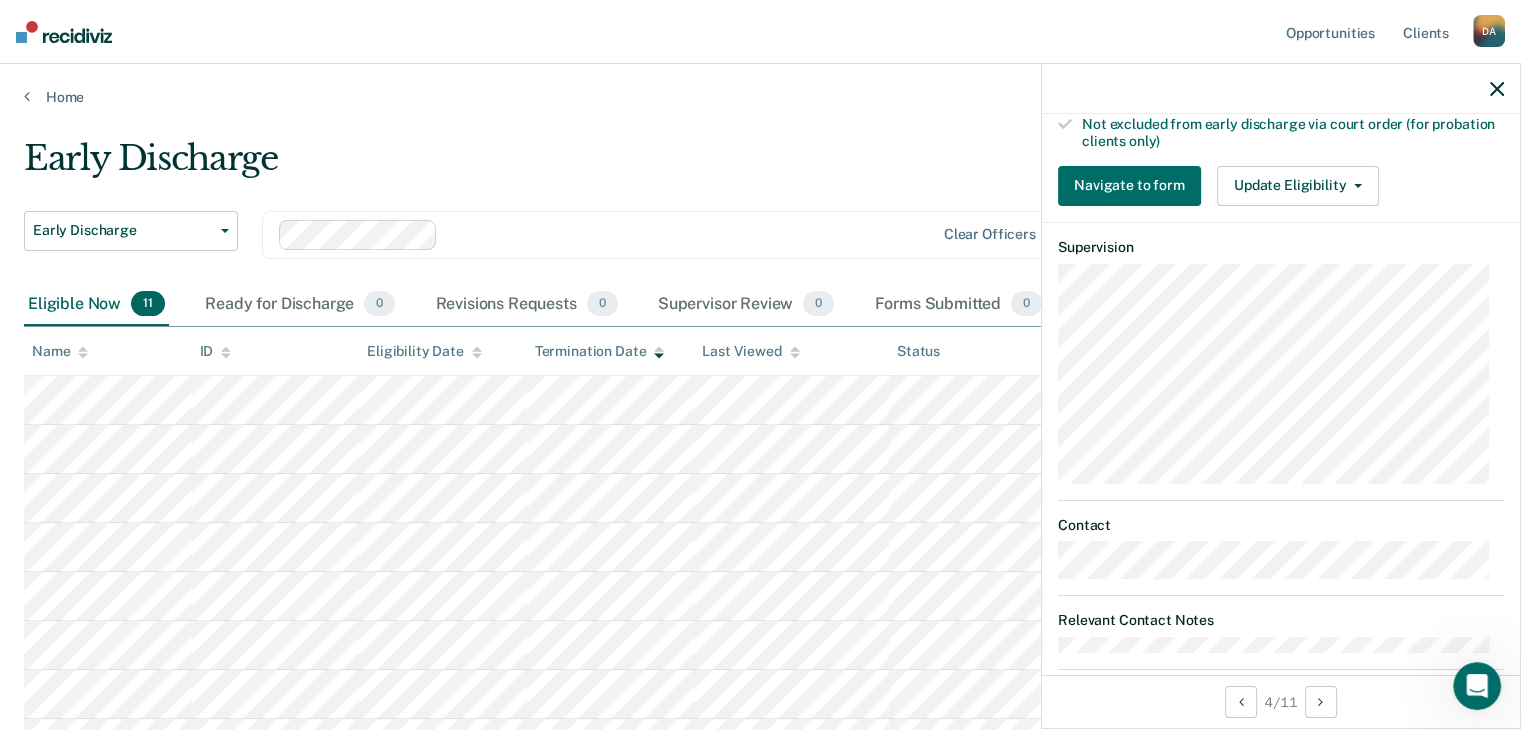 scroll, scrollTop: 649, scrollLeft: 0, axis: vertical 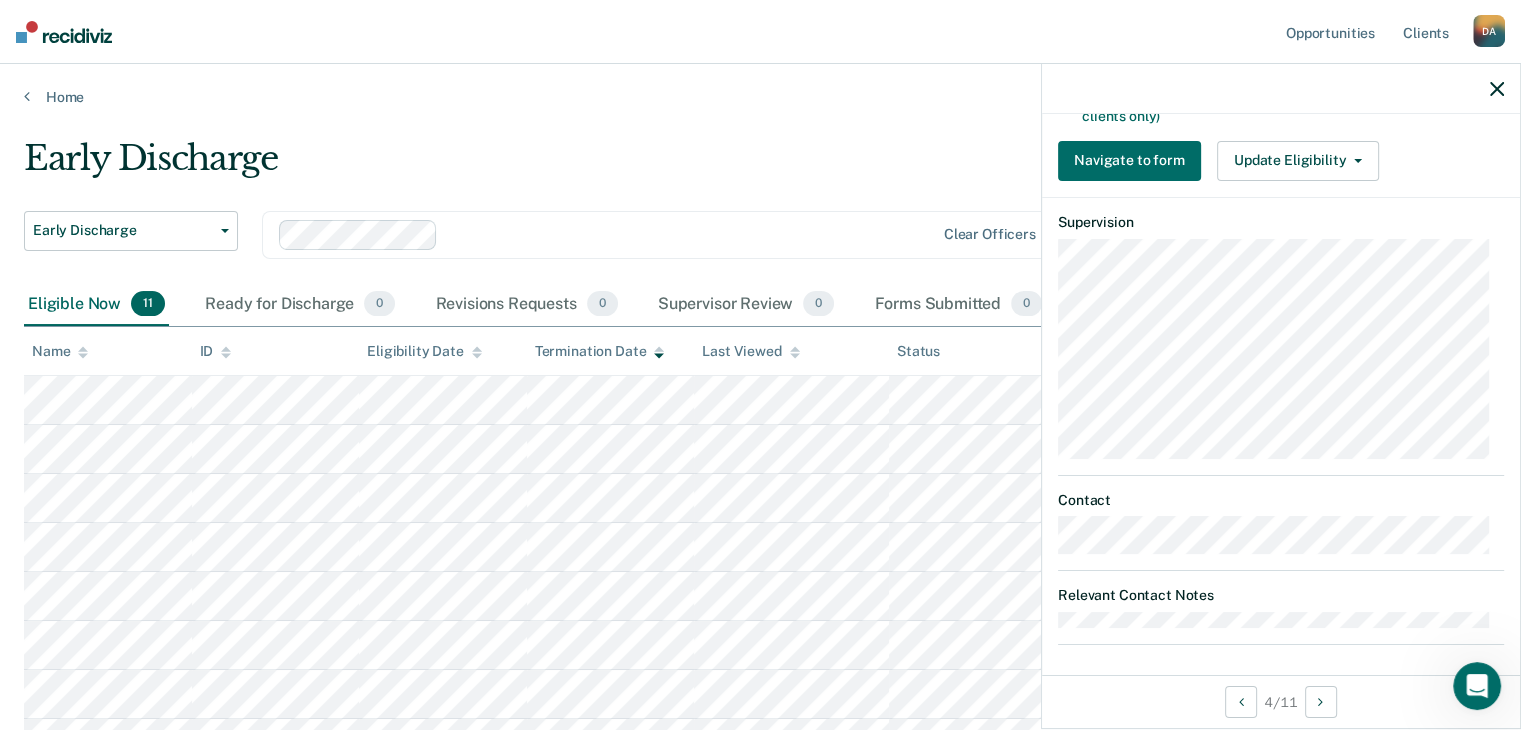 click 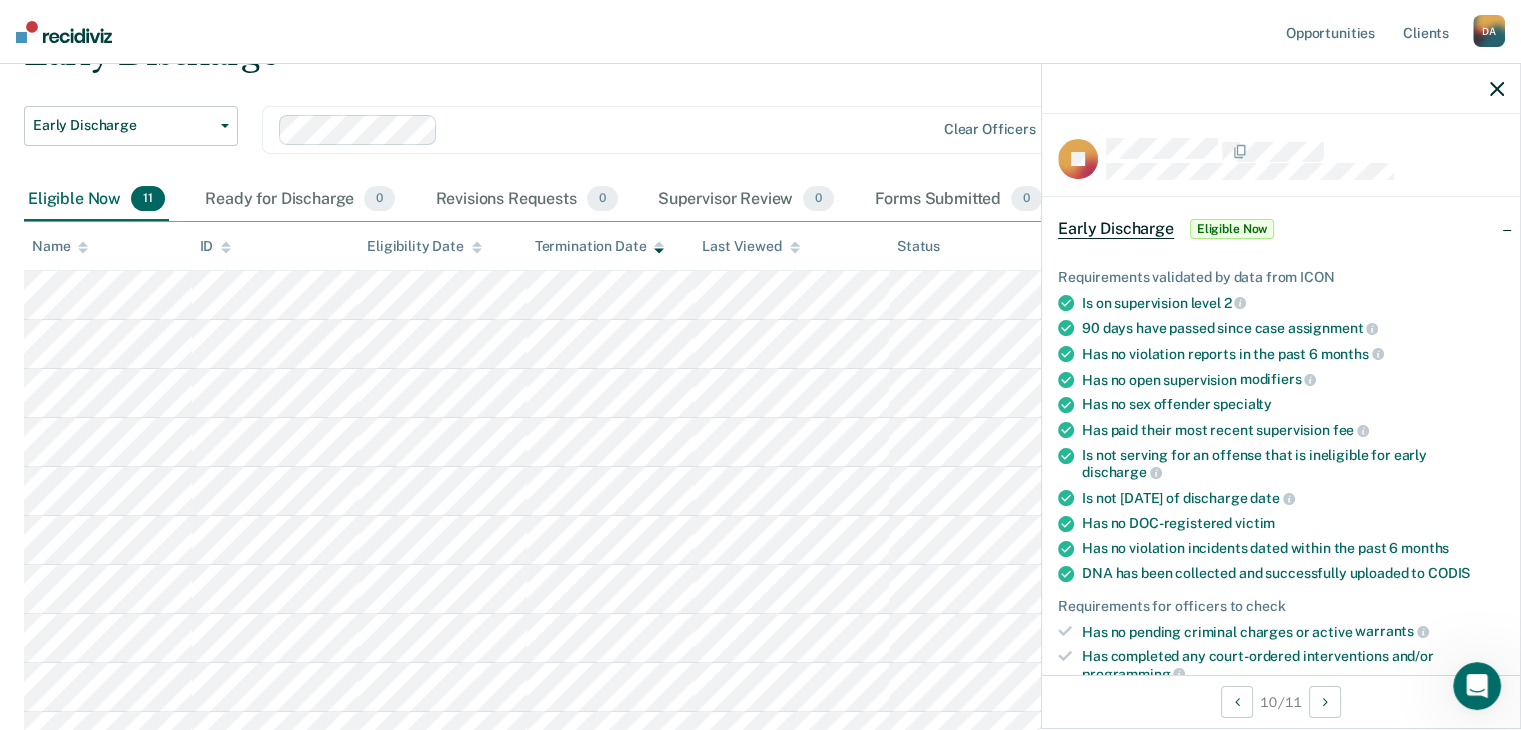 scroll, scrollTop: 0, scrollLeft: 0, axis: both 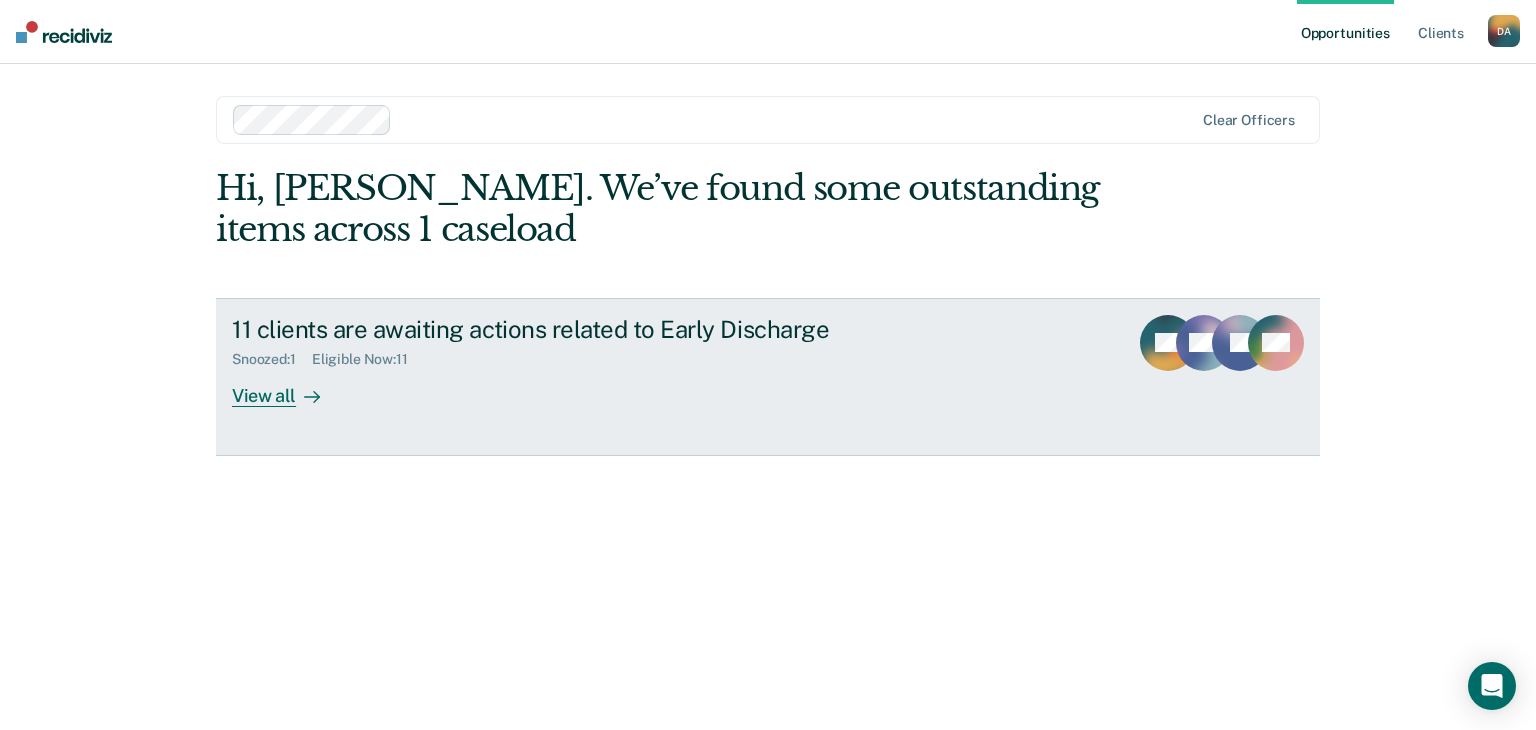 click on "View all" at bounding box center [288, 387] 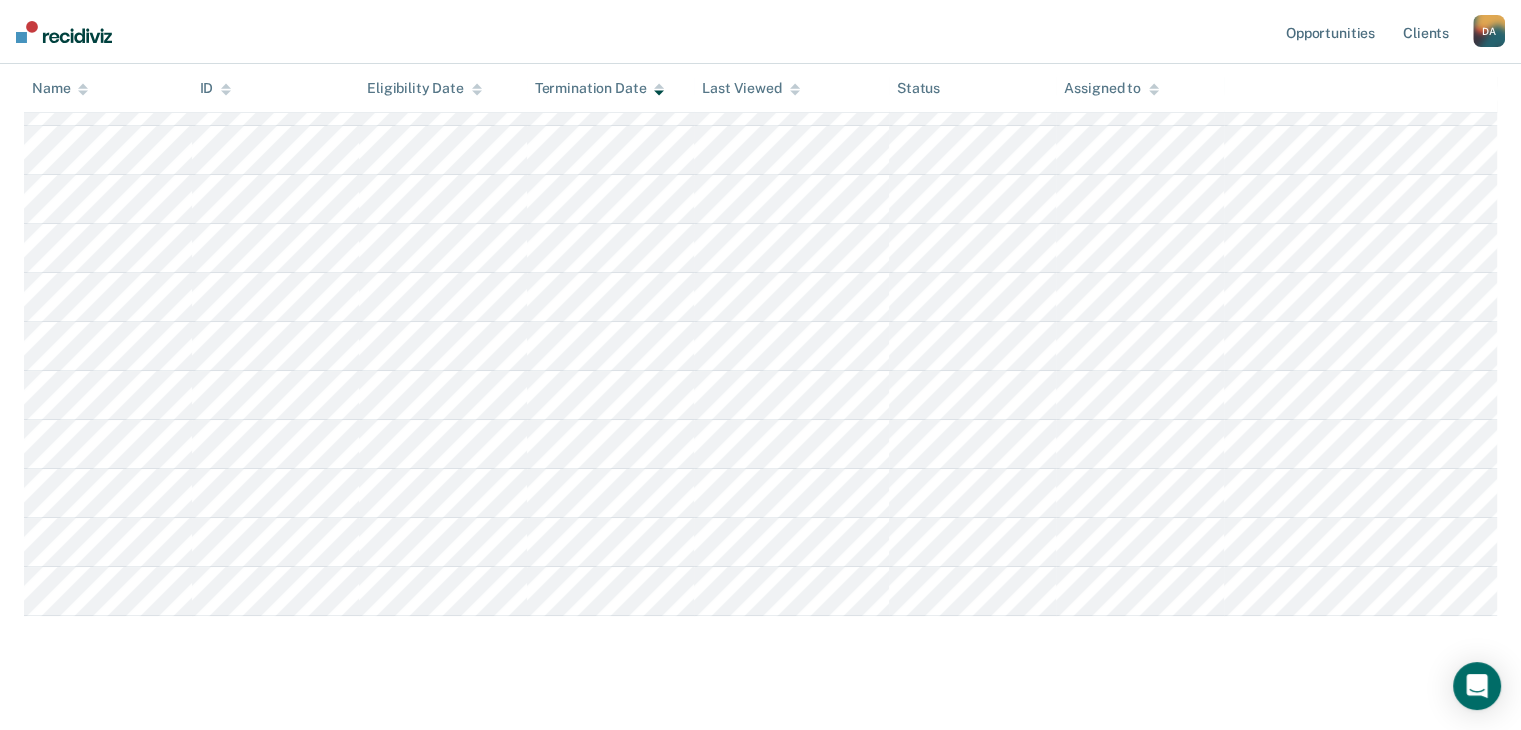 scroll, scrollTop: 300, scrollLeft: 0, axis: vertical 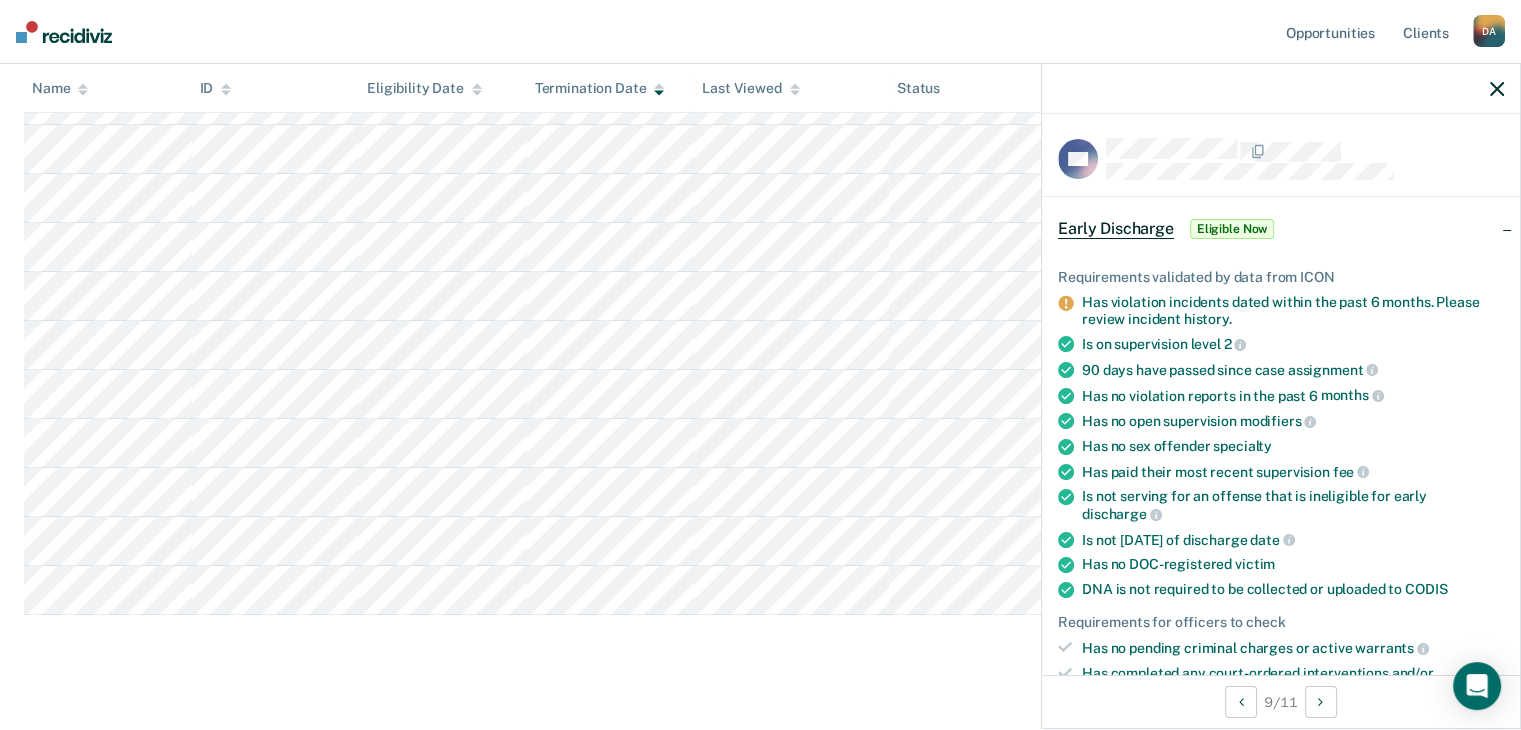 click 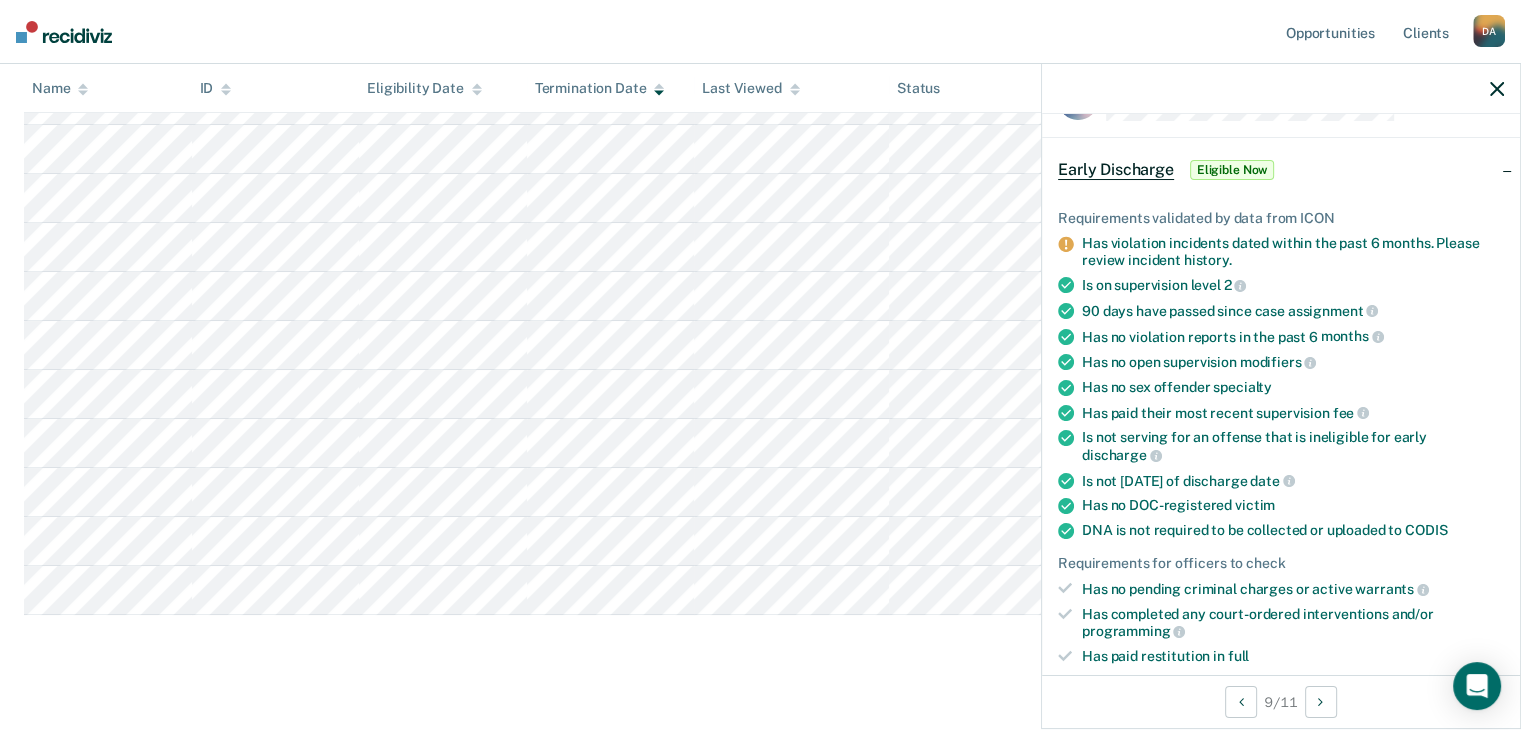 scroll, scrollTop: 0, scrollLeft: 0, axis: both 